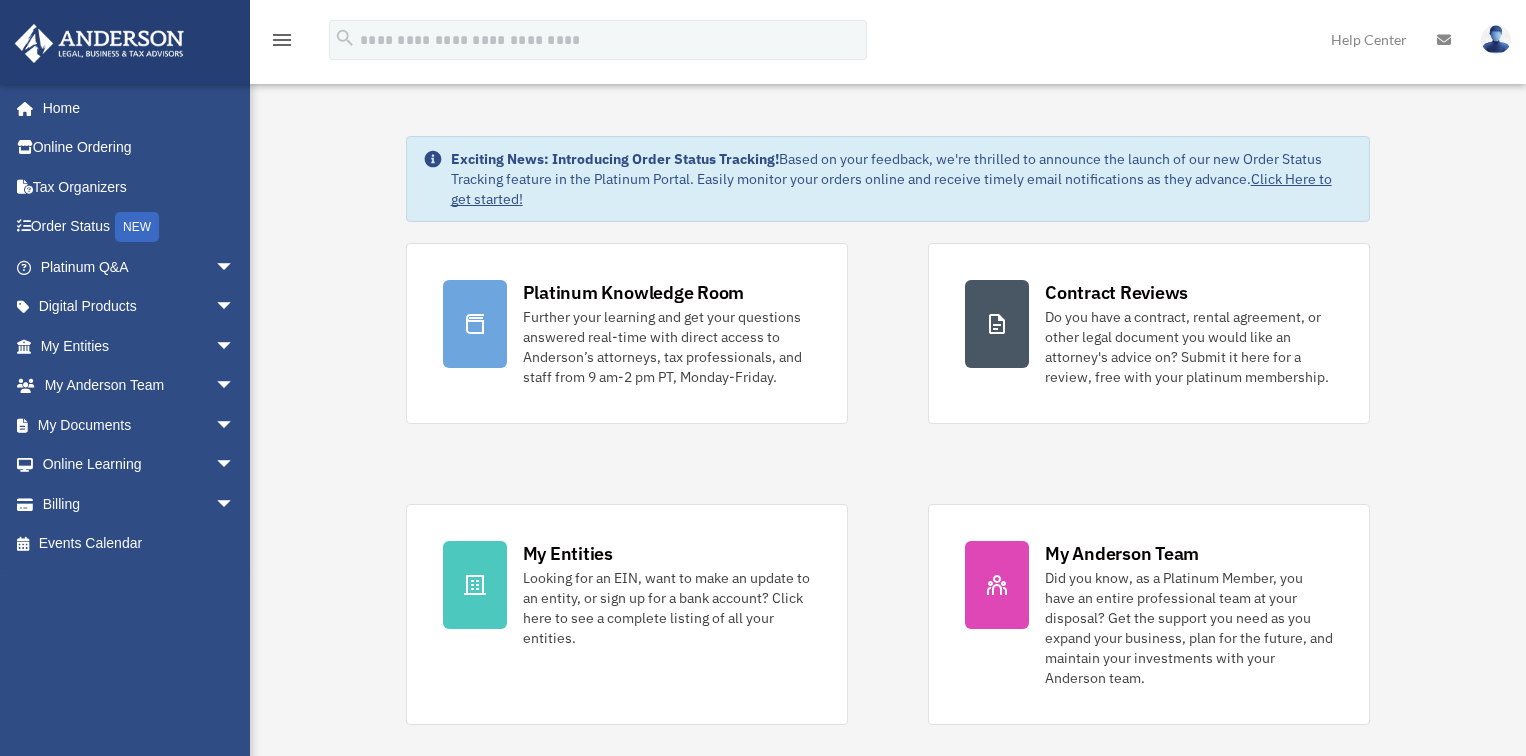 scroll, scrollTop: 0, scrollLeft: 0, axis: both 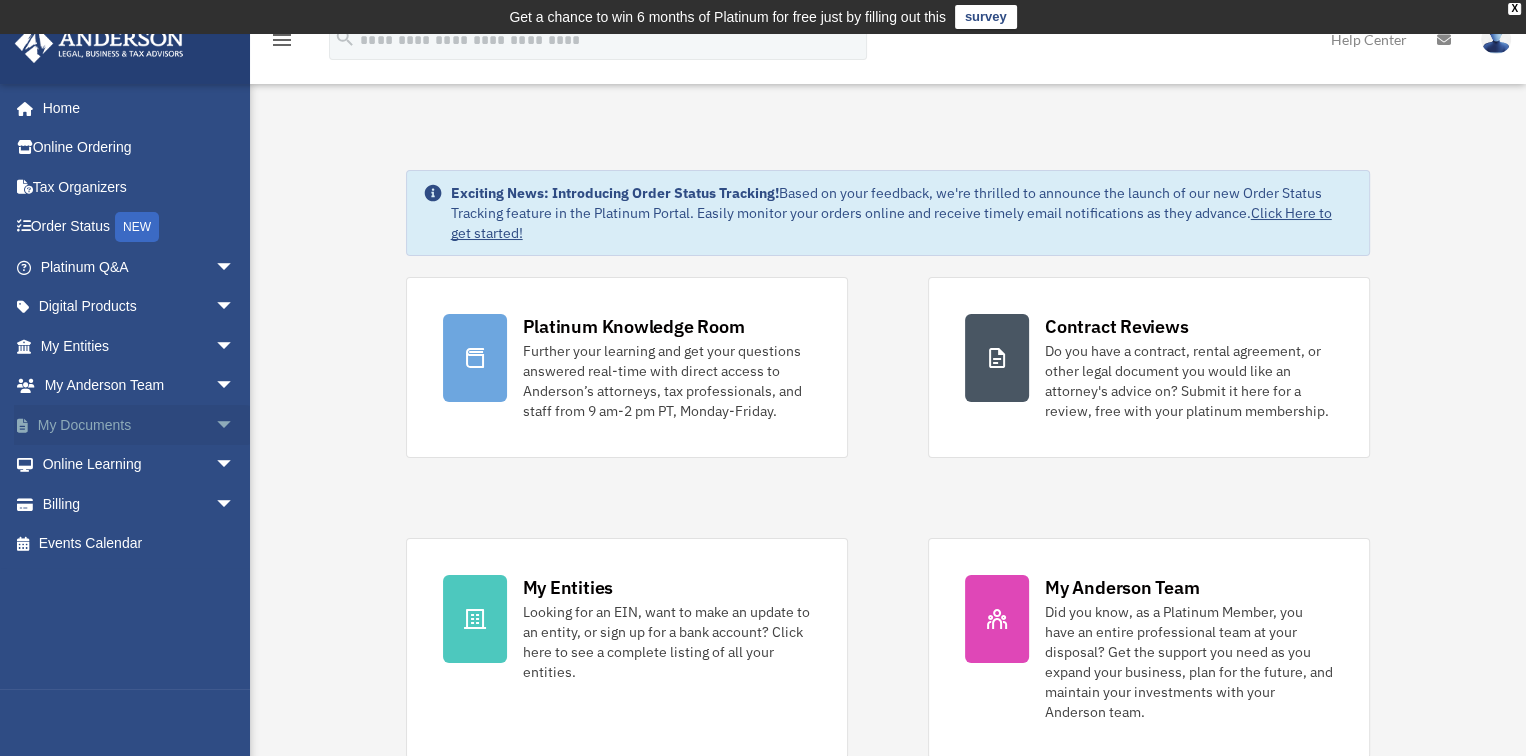 click on "My Documents arrow_drop_down" at bounding box center (139, 425) 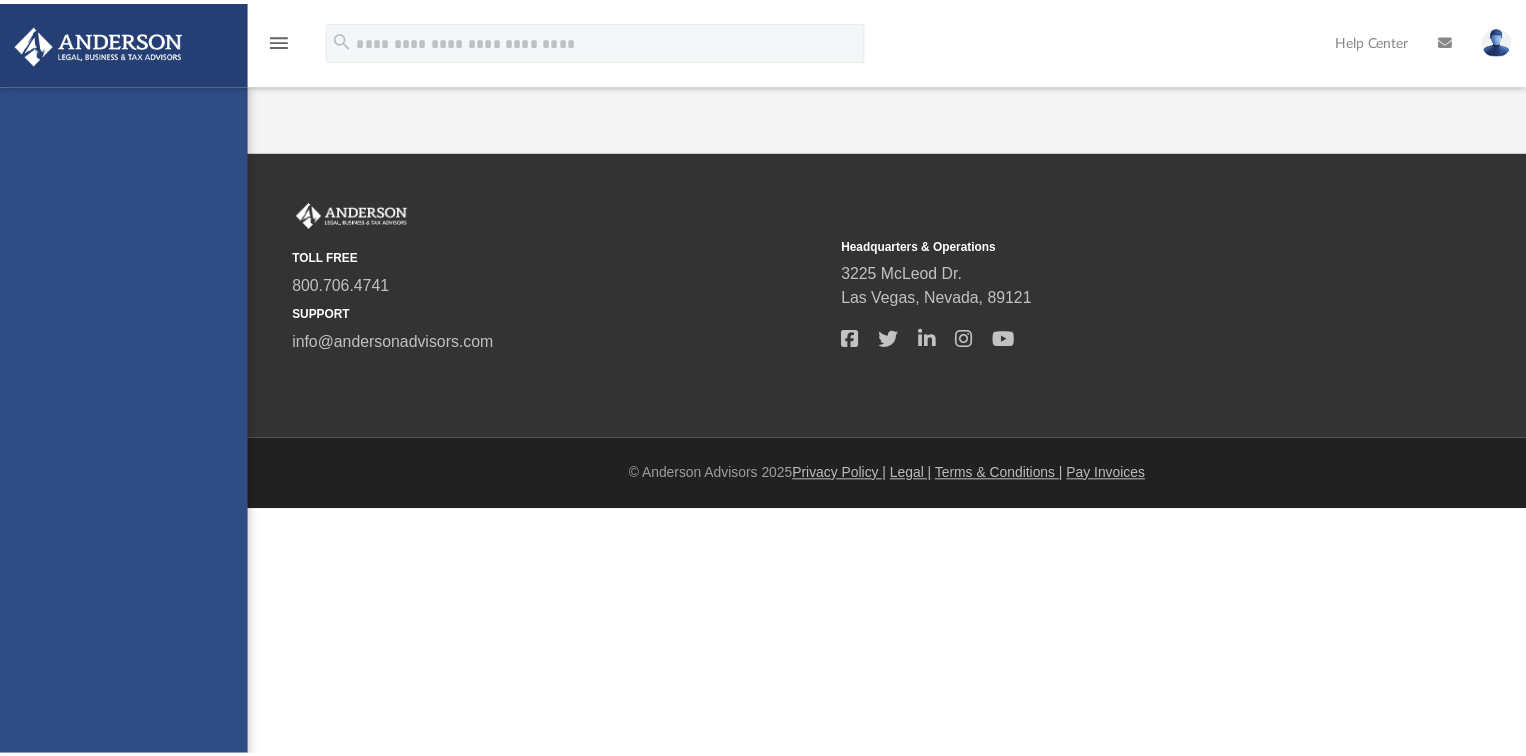 scroll, scrollTop: 0, scrollLeft: 0, axis: both 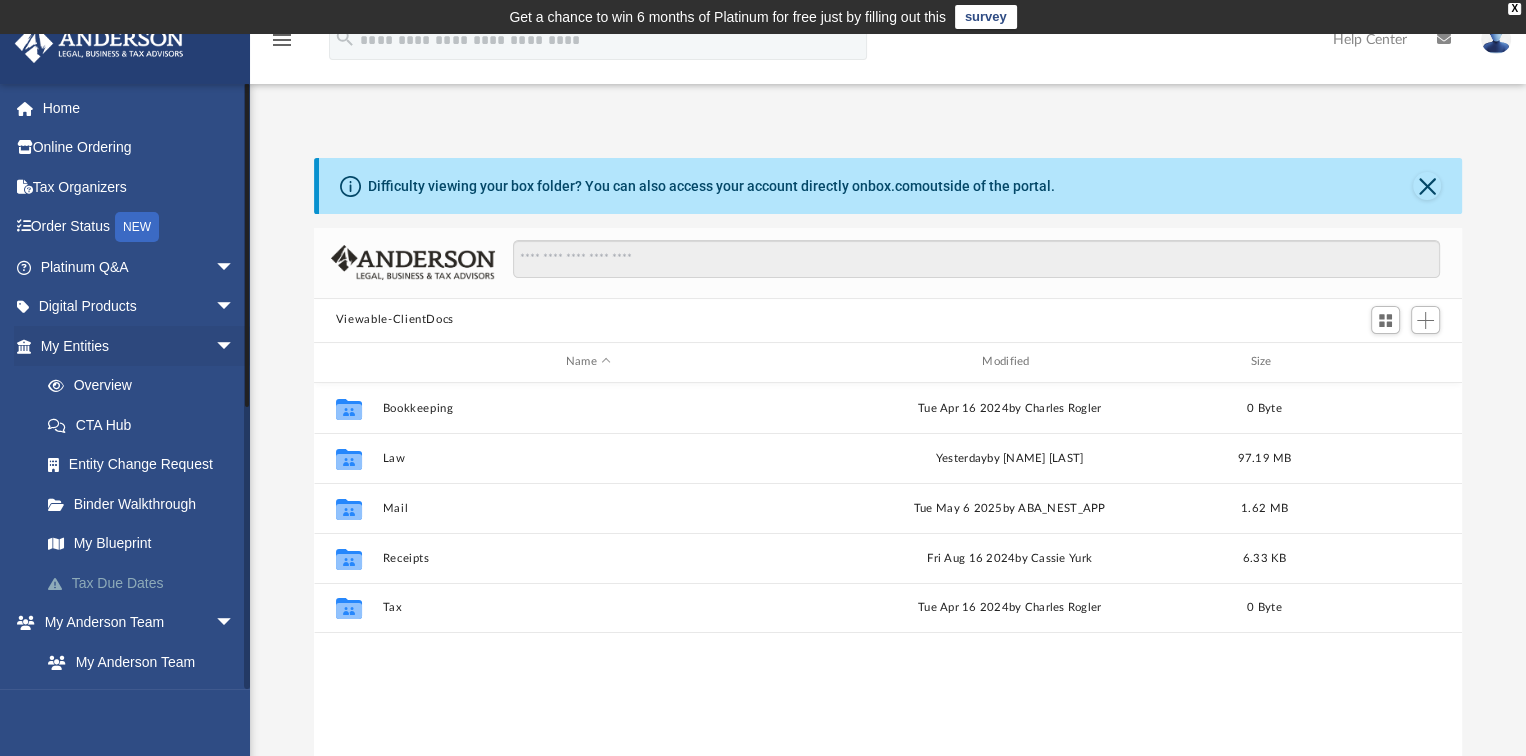 click on "Tax Due Dates" at bounding box center [146, 583] 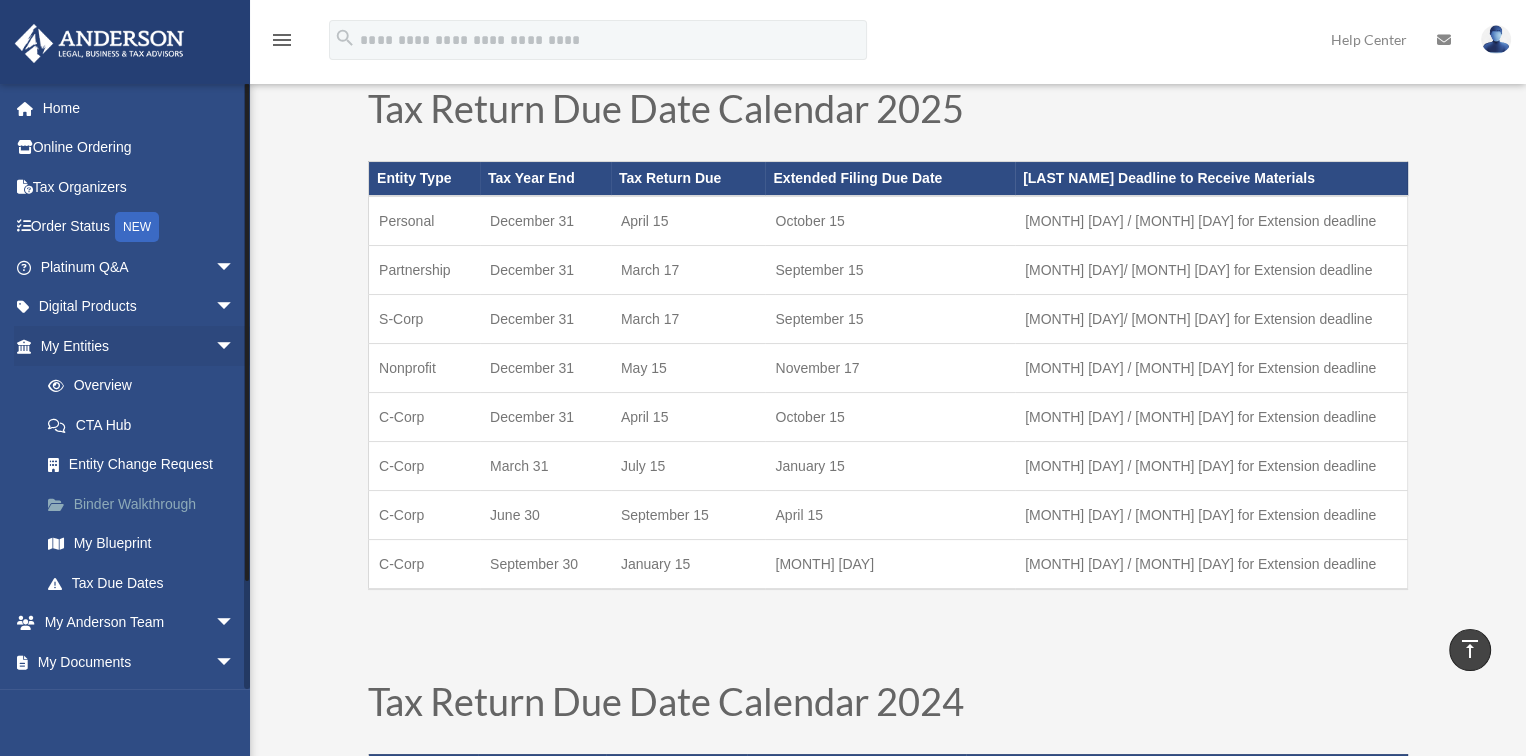 scroll, scrollTop: 0, scrollLeft: 0, axis: both 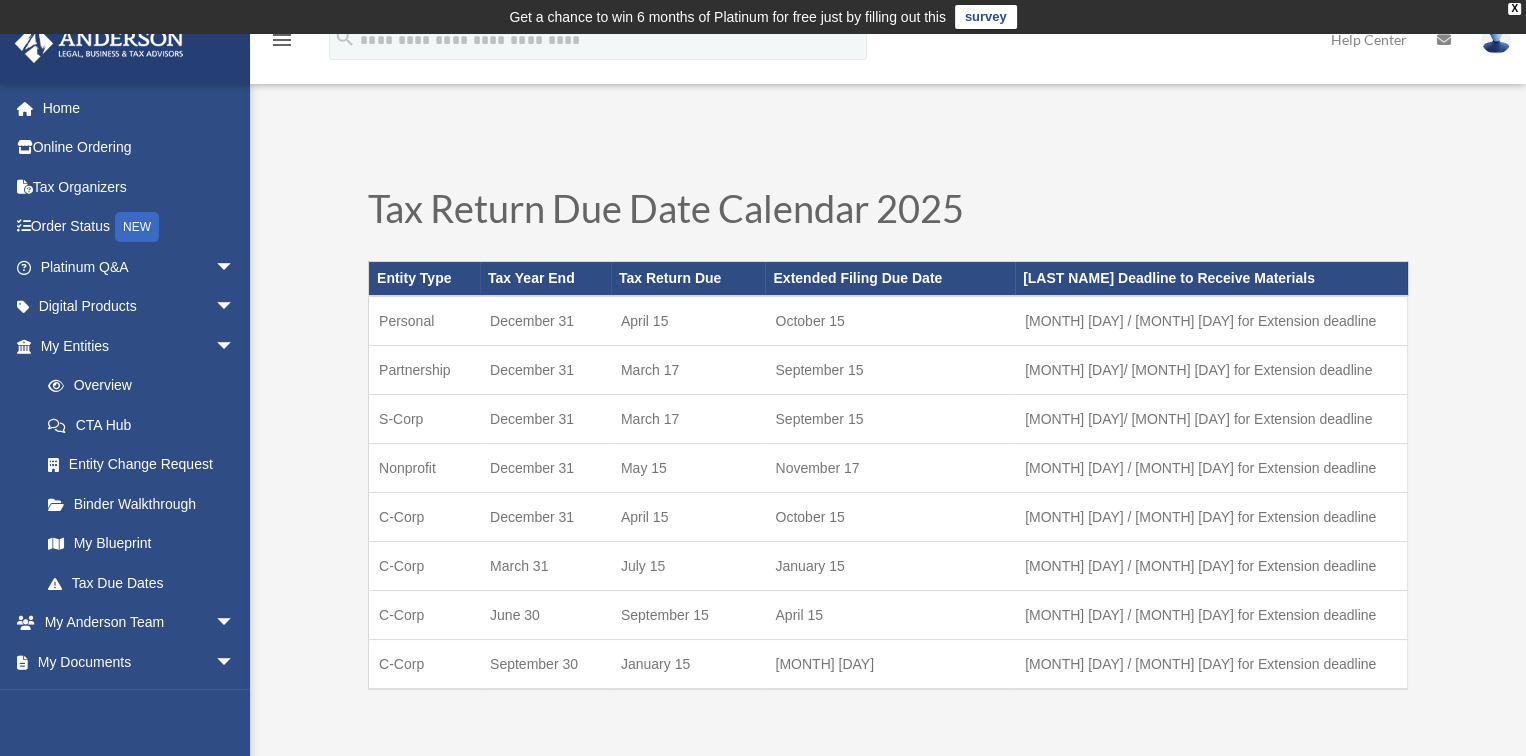 click on "Tax Return Due Date Calendar [YEAR]
Entity Type
Tax Year End
Tax Return Due
Extended Filing Due Date
[LAST NAME] Deadline to Receive Materials
Personal
[MONTH] [DAY]
[MONTH] [DAY]
[MONTH] [DAY]
[MONTH] [DAY] / [MONTH] [DAY] for Extension deadline
Partnership
[MONTH] [DAY]
[MONTH] [DAY]
[MONTH] [DAY]
[MONTH] [DAY]/ [MONTH] [DAY] for Extension deadline
S-Corp
[MONTH] [DAY]
[MONTH] [DAY]
[MONTH] [DAY]
[MONTH] [DAY]/ [MONTH] [DAY] for Extension deadline
Nonprofit
[MONTH] [DAY]
[MONTH] [DAY]
[MONTH] [DAY]
[MONTH] [DAY] / [MONTH] [DAY] for Extension deadline
C-Corp
[MONTH] [DAY]
[MONTH] [DAY]
[MONTH] [DAY]
[MONTH] [DAY] / [MONTH] [DAY] for Extension deadline
C-Corp
[MONTH] [DAY]
[MONTH] [DAY]
[MONTH] [DAY]
[MONTH] [DAY] / [MONTH] [DAY] for Extension deadline
C-Corp
[MONTH] [DAY]
[MONTH] [DAY]
[MONTH] [DAY]
[MONTH] [DAY] / [MONTH] [DAY] for Extension deadline
C-Corp
[MONTH] [DAY]
[MONTH] [DAY]
[MONTH] [DAY]
[MONTH] [DAY] / [MONTH] [DAY] for Extension deadline" at bounding box center [888, 1314] 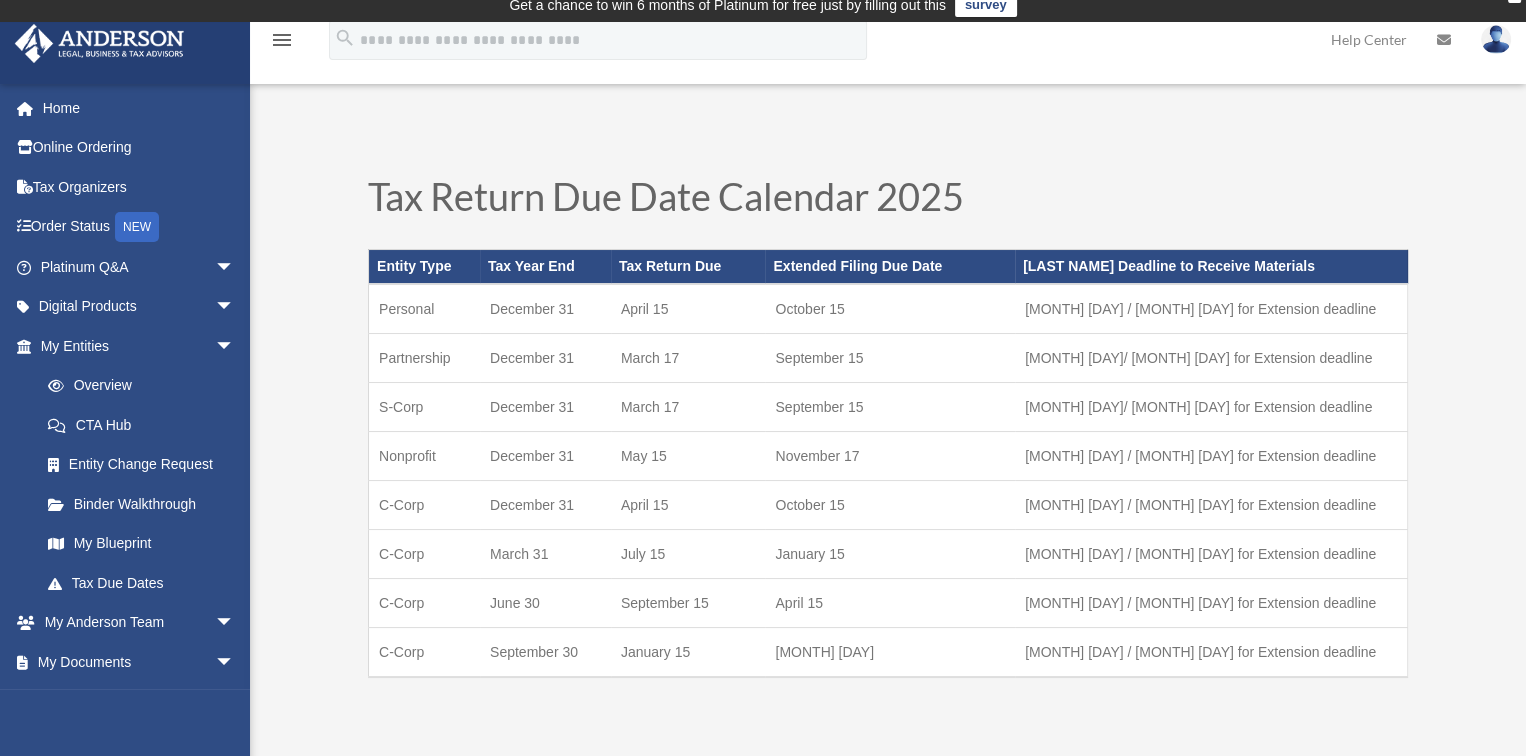 scroll, scrollTop: 0, scrollLeft: 0, axis: both 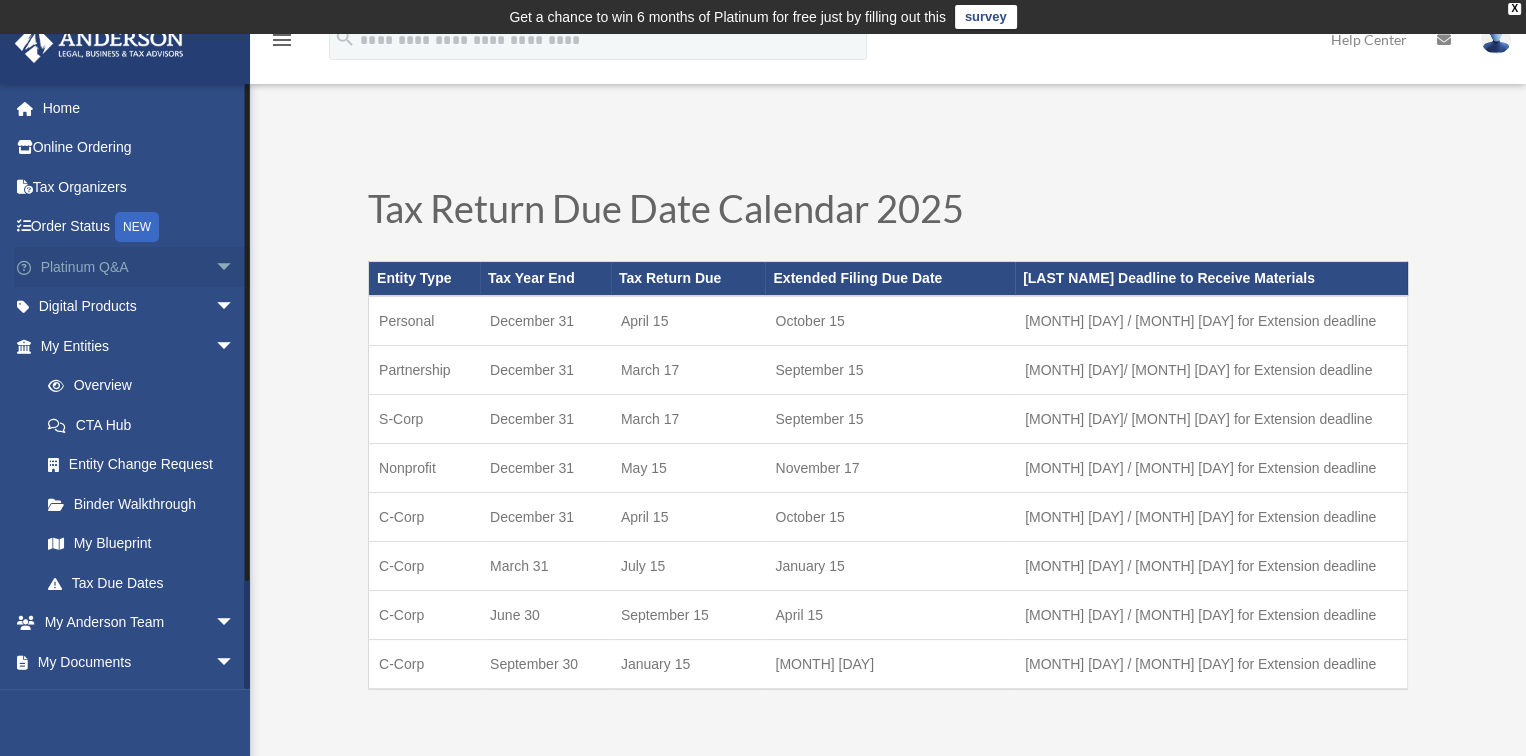 click on "Platinum Q&A arrow_drop_down" at bounding box center [139, 267] 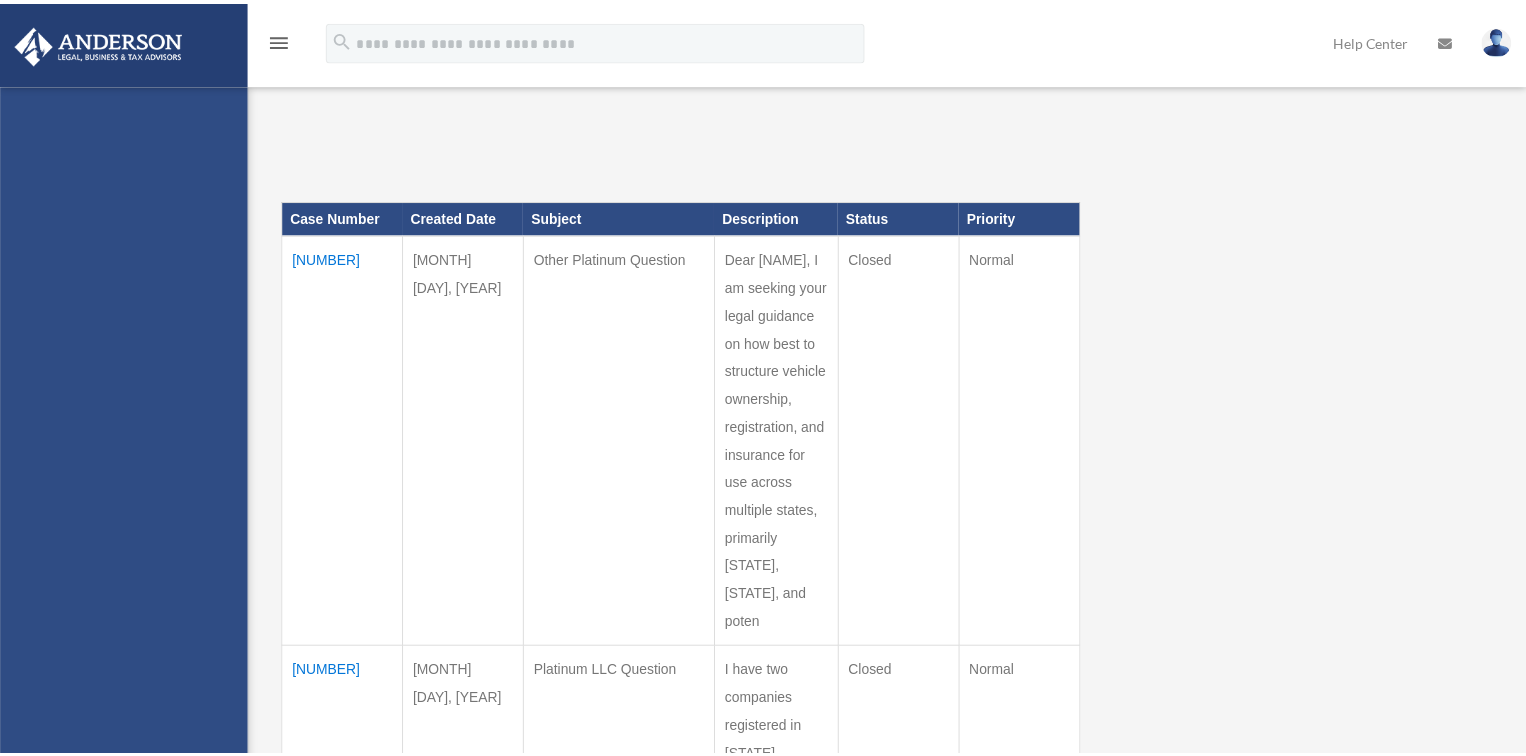 scroll, scrollTop: 0, scrollLeft: 0, axis: both 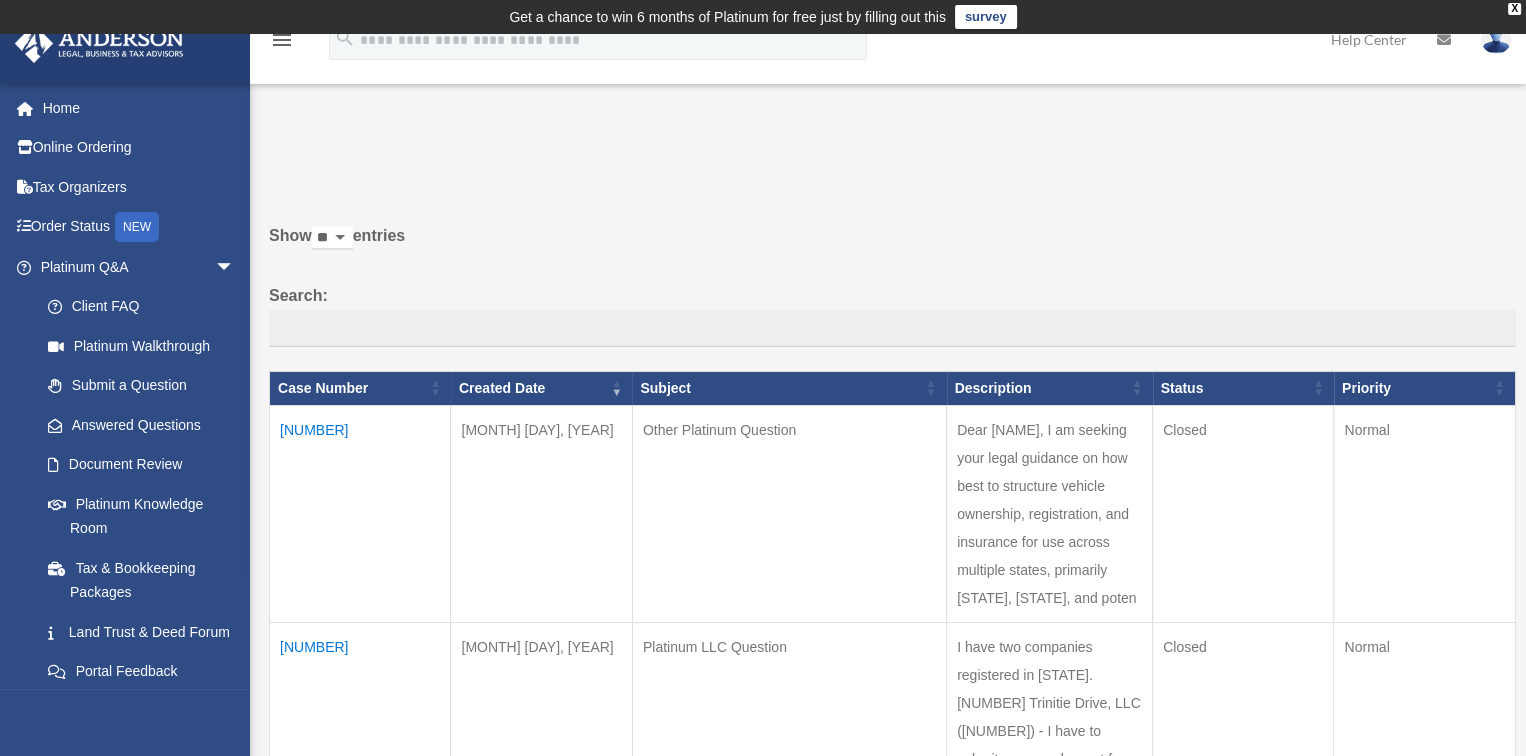 click on "[NUMBER]" at bounding box center (360, 513) 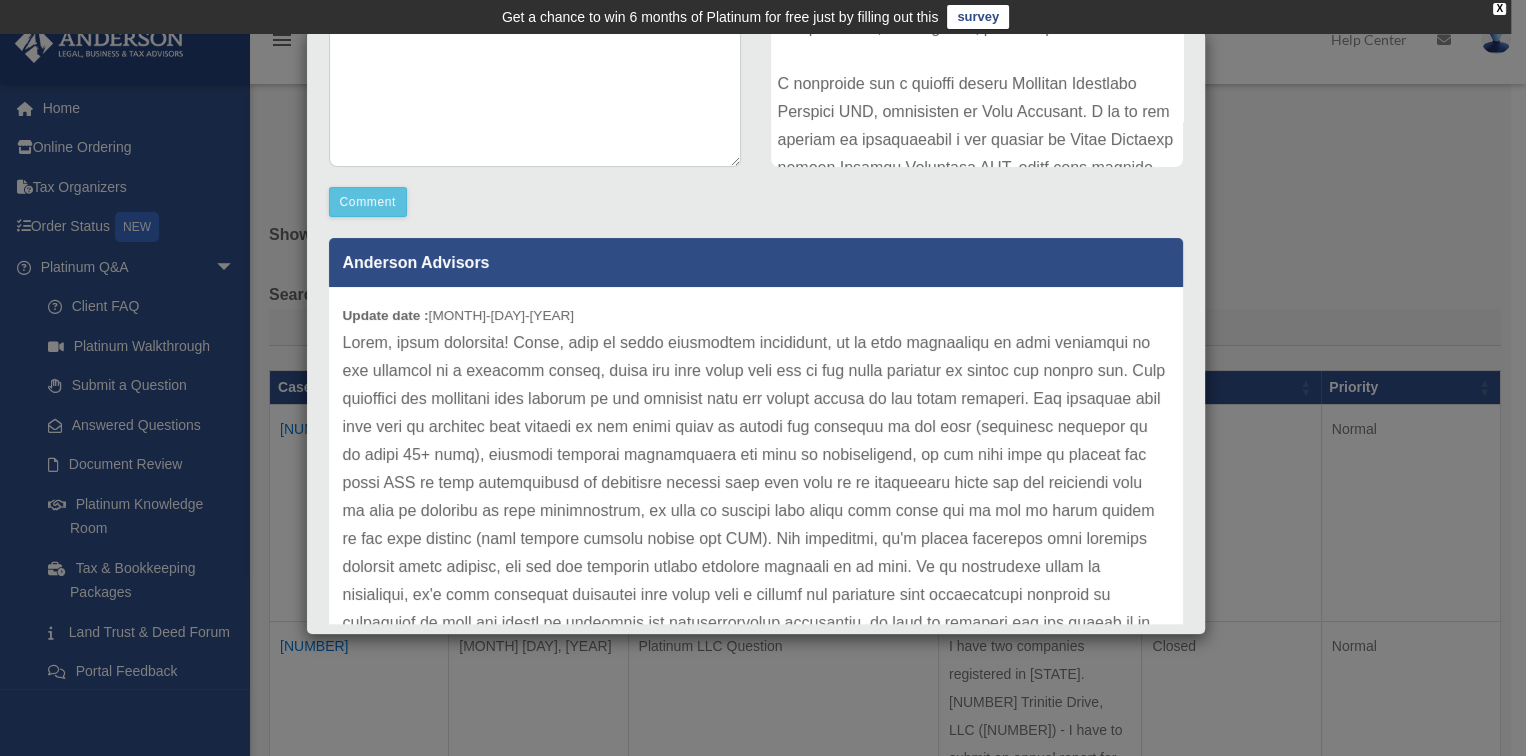 scroll, scrollTop: 500, scrollLeft: 0, axis: vertical 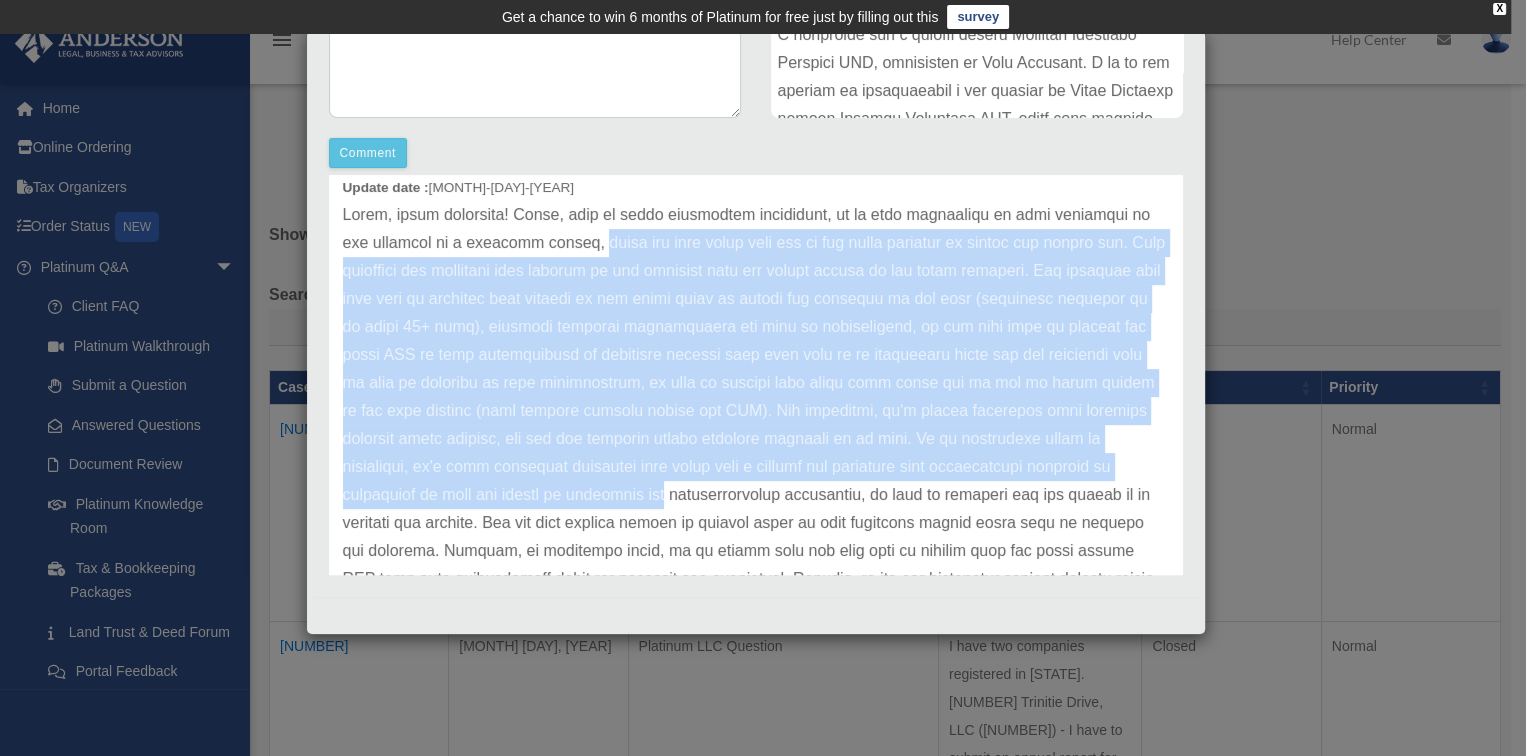 drag, startPoint x: 551, startPoint y: 245, endPoint x: 650, endPoint y: 489, distance: 263.31918 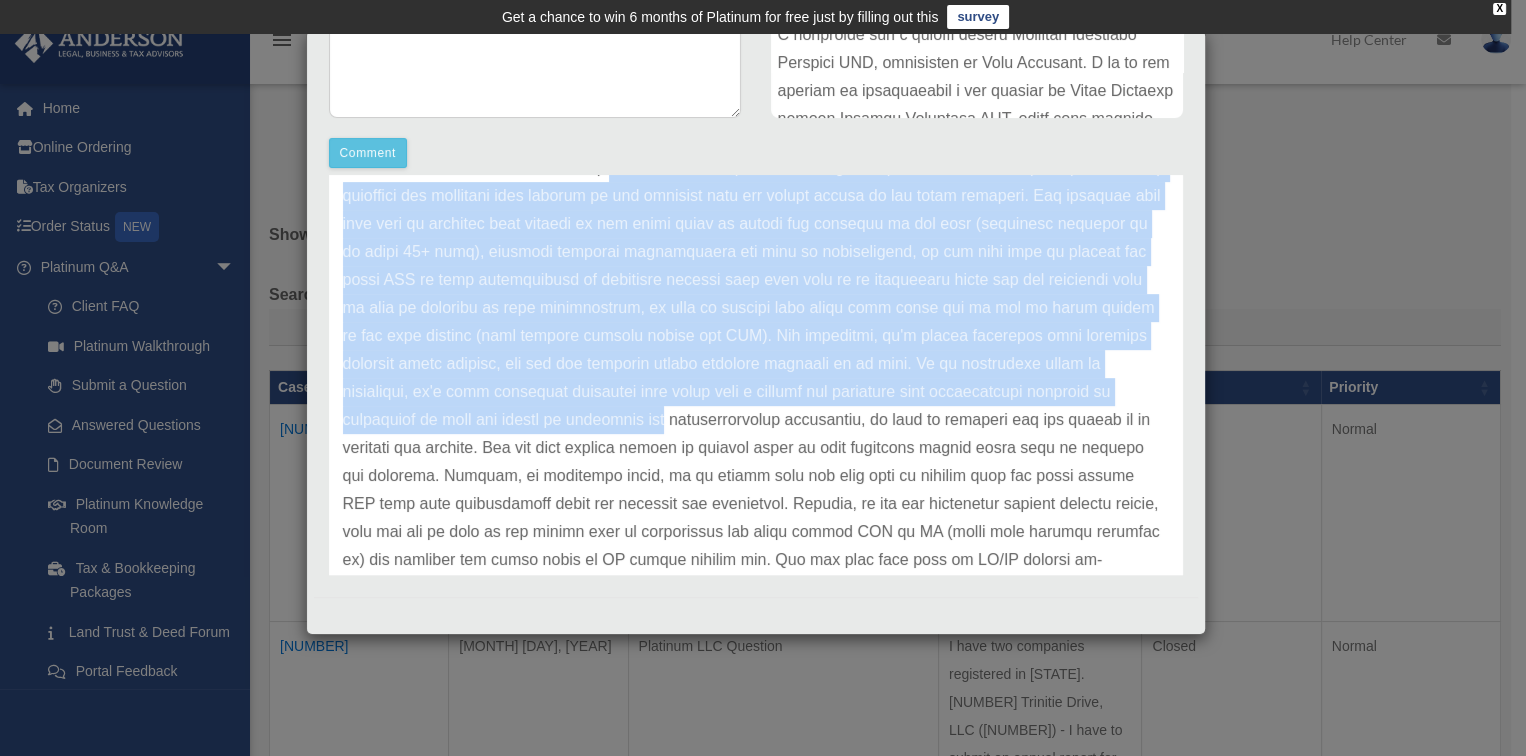 scroll, scrollTop: 179, scrollLeft: 0, axis: vertical 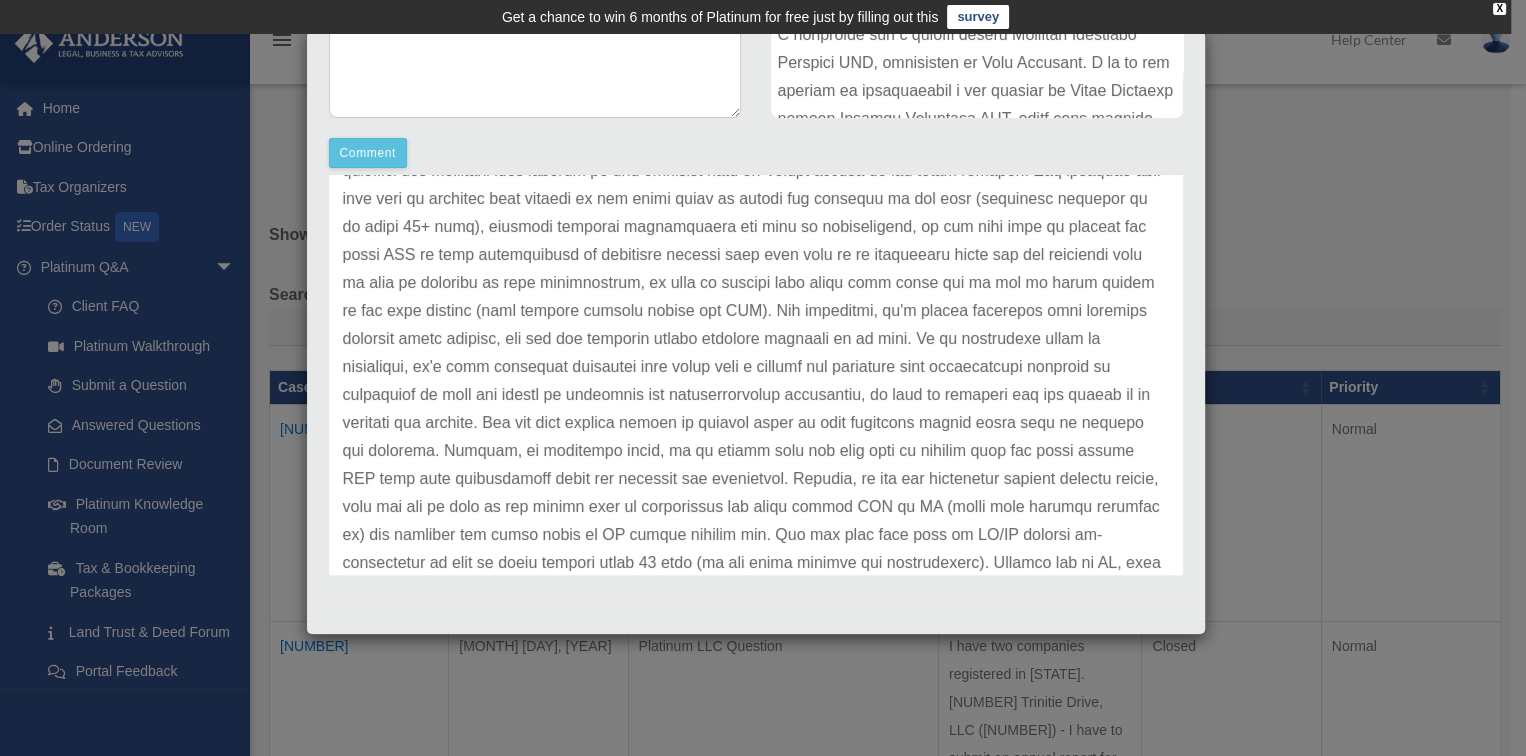 click at bounding box center [756, 367] 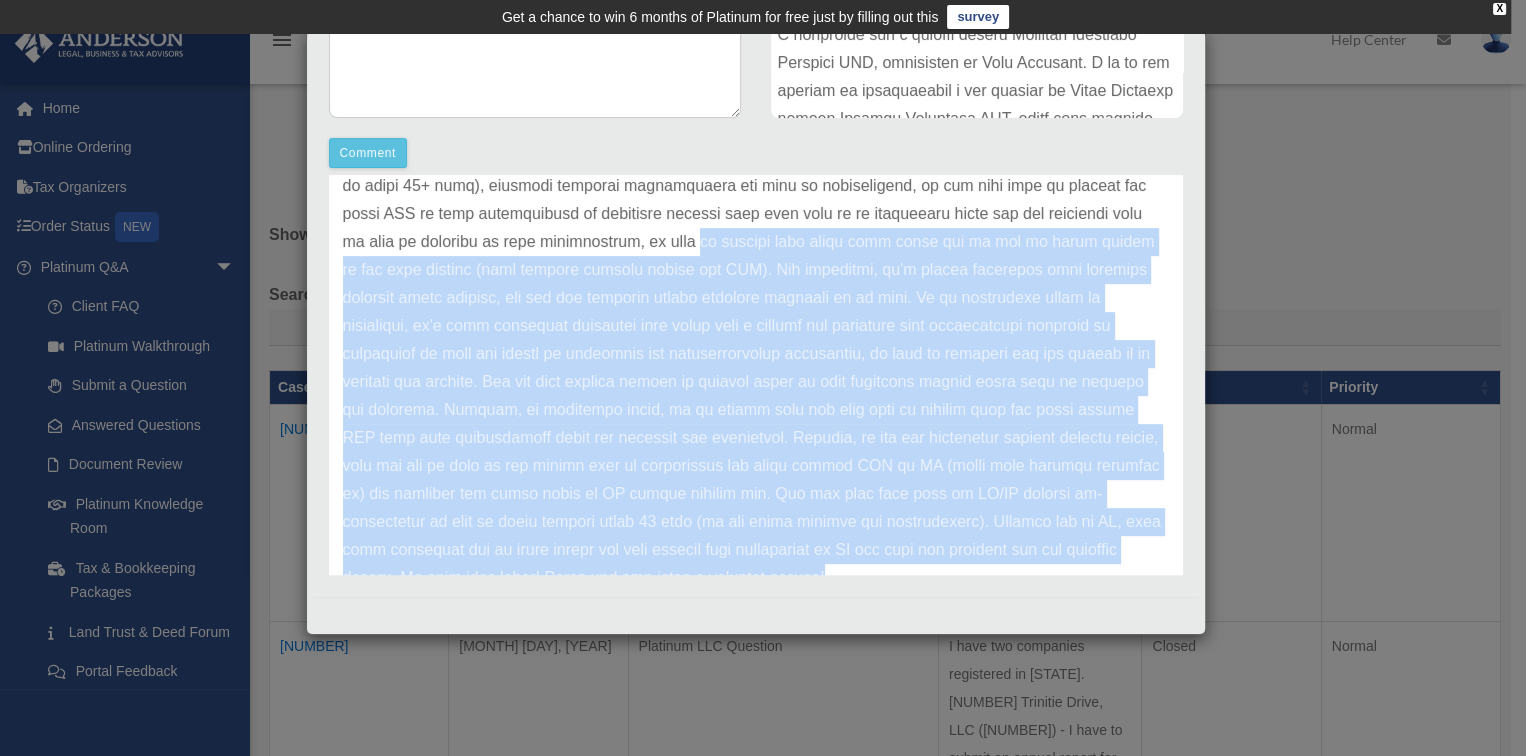 scroll, scrollTop: 279, scrollLeft: 0, axis: vertical 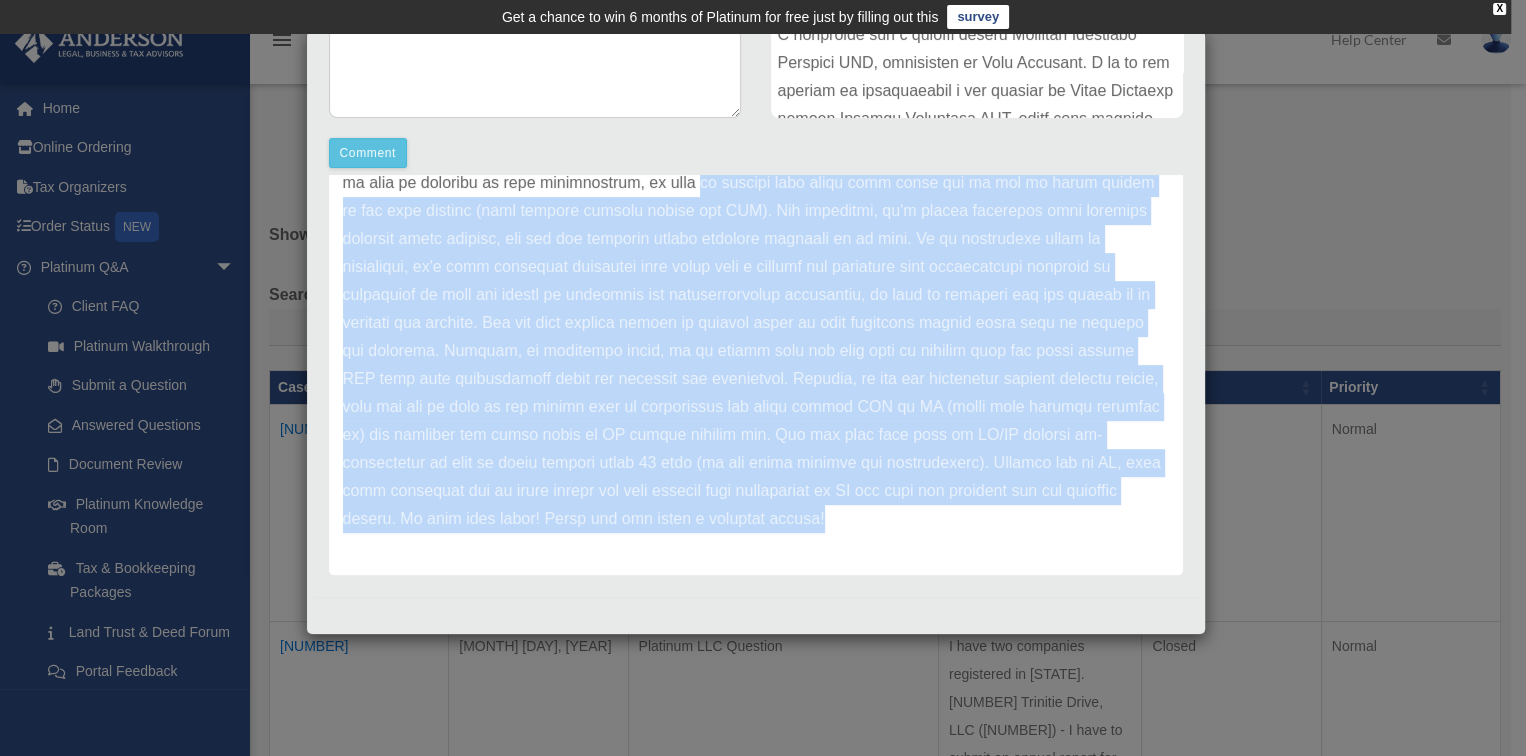 drag, startPoint x: 617, startPoint y: 281, endPoint x: 1004, endPoint y: 568, distance: 481.807 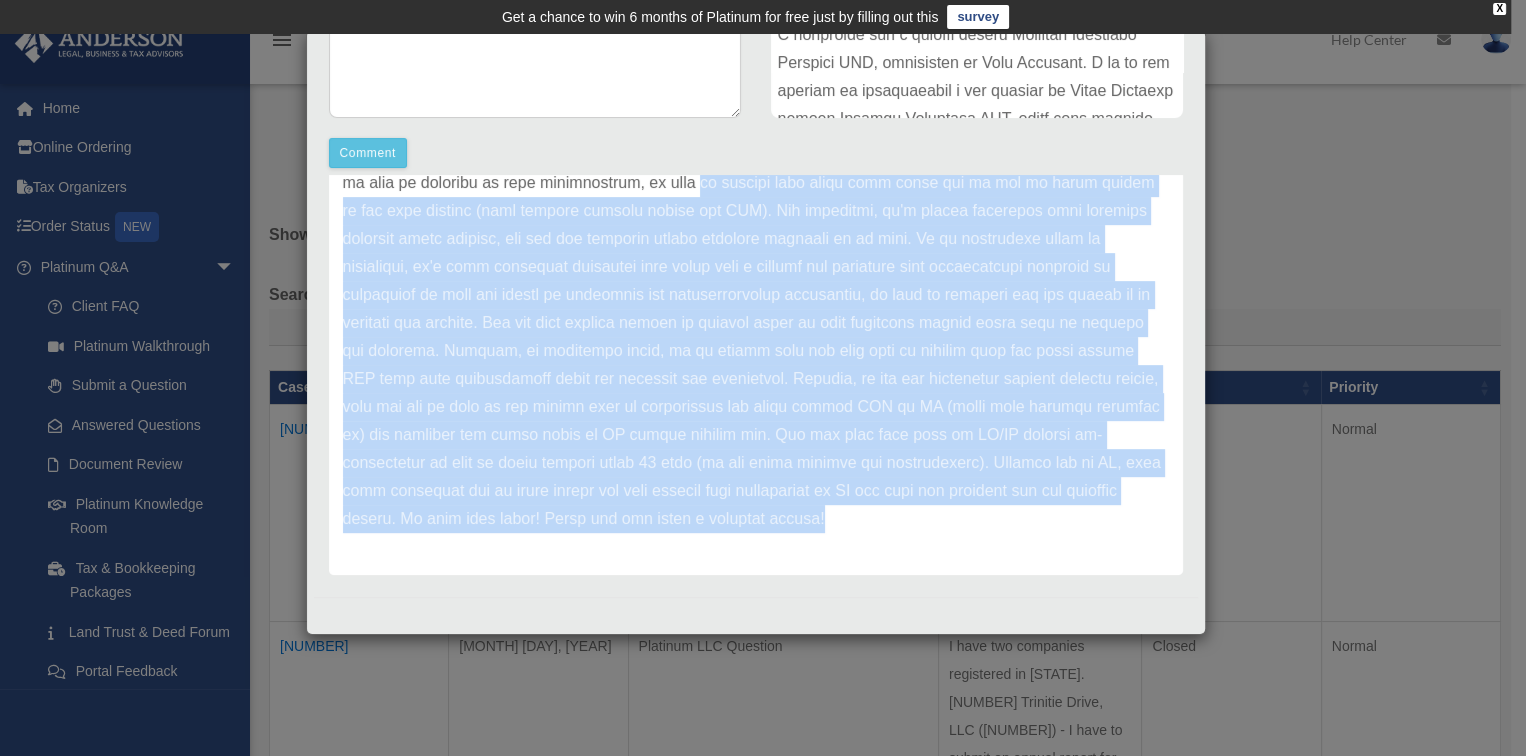 click at bounding box center [756, 267] 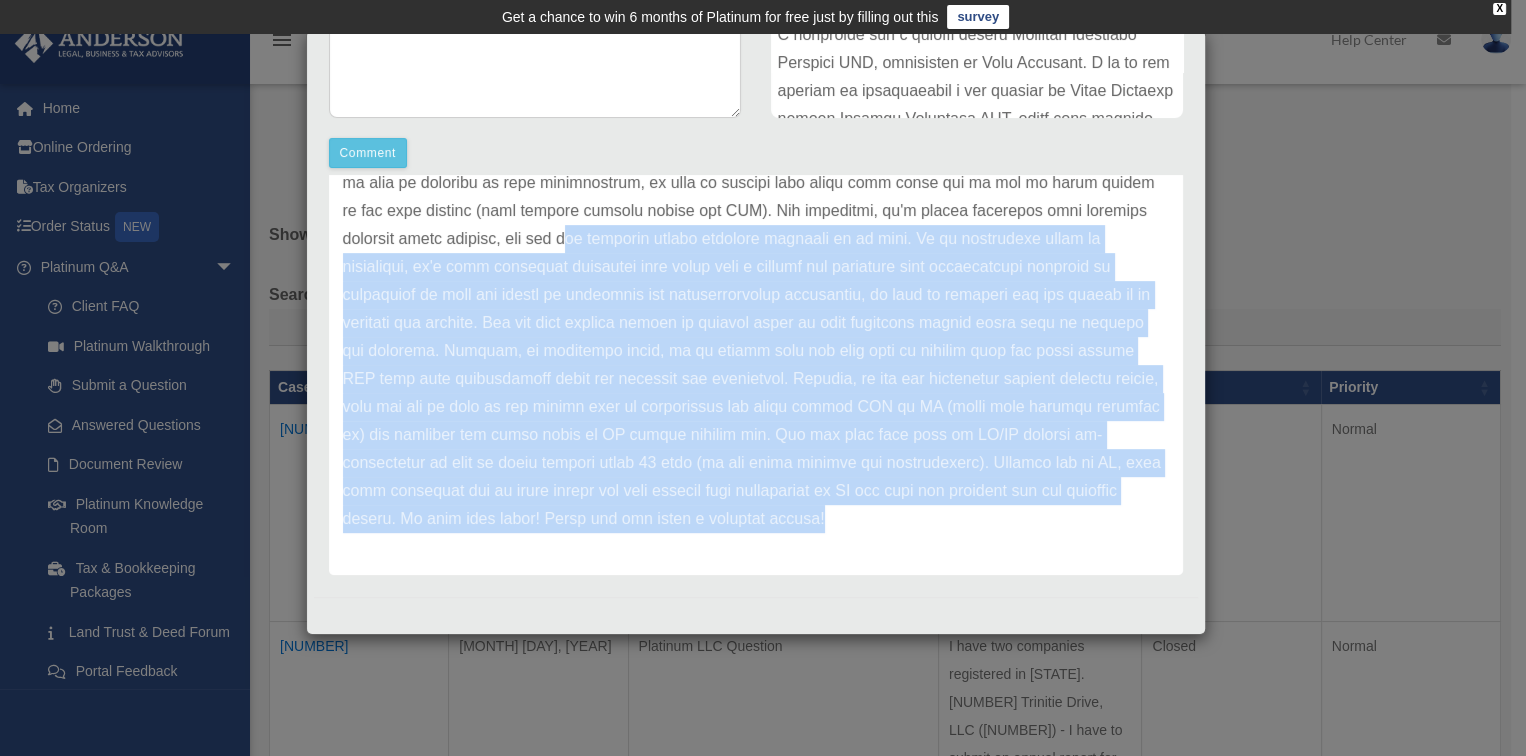 drag, startPoint x: 513, startPoint y: 235, endPoint x: 888, endPoint y: 519, distance: 470.40515 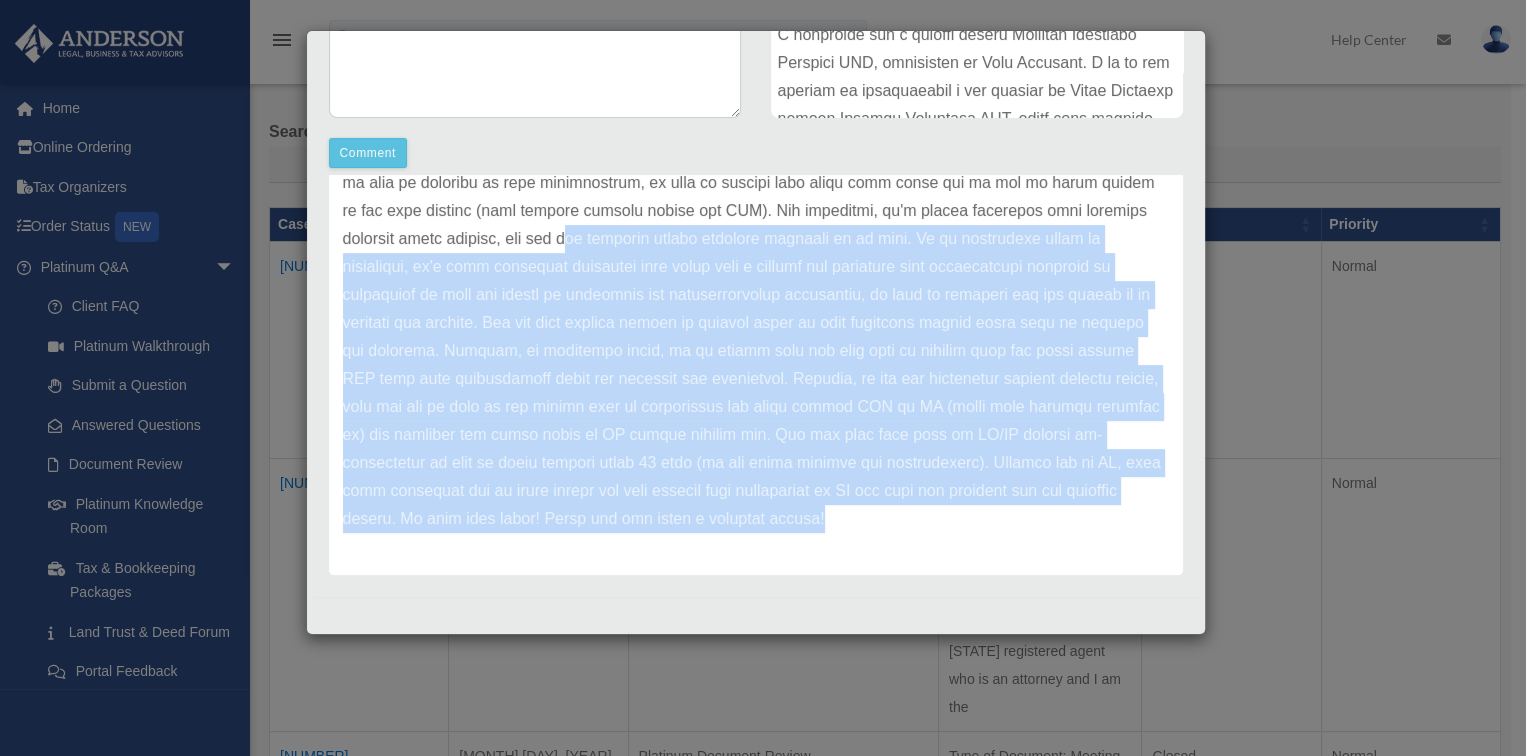 scroll, scrollTop: 200, scrollLeft: 0, axis: vertical 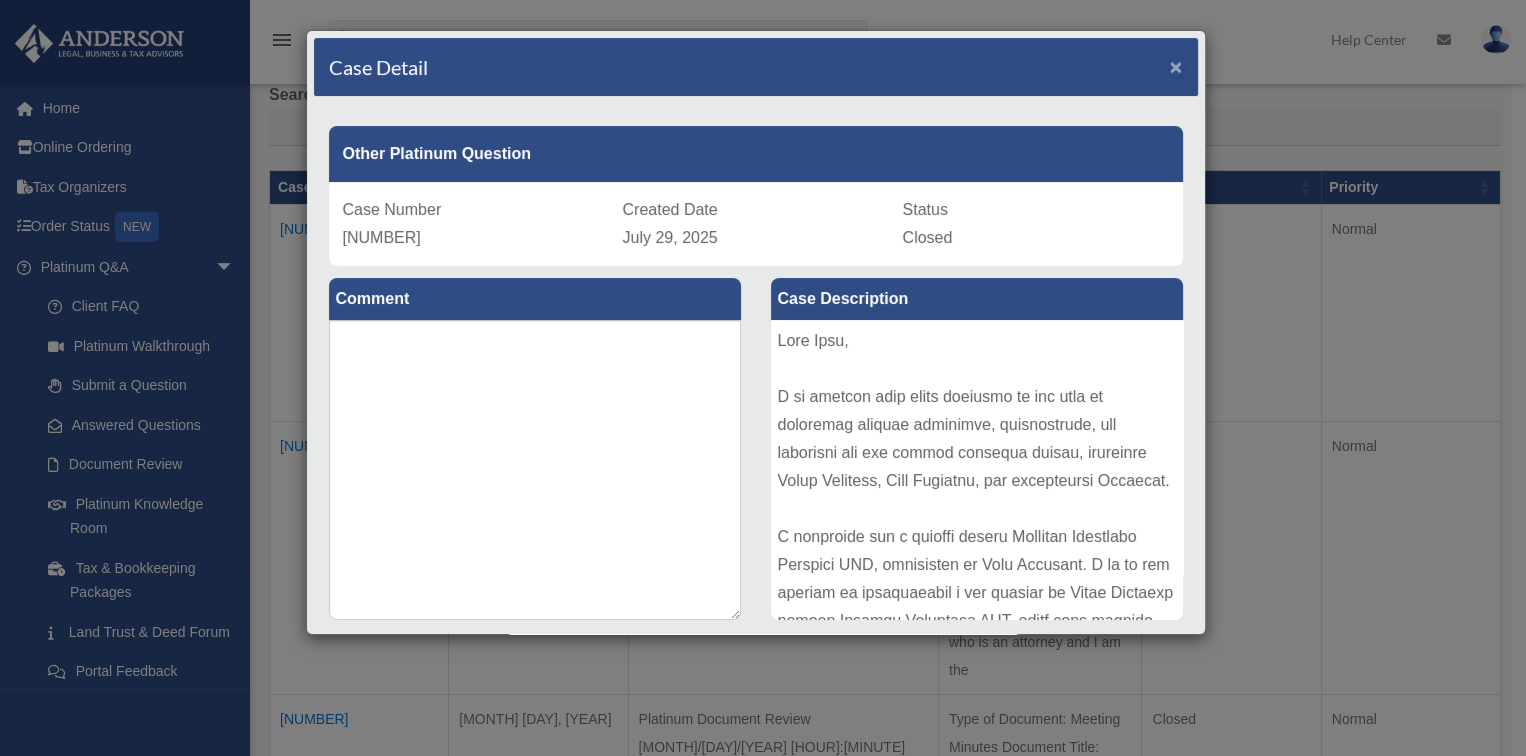 click on "×" at bounding box center (1176, 66) 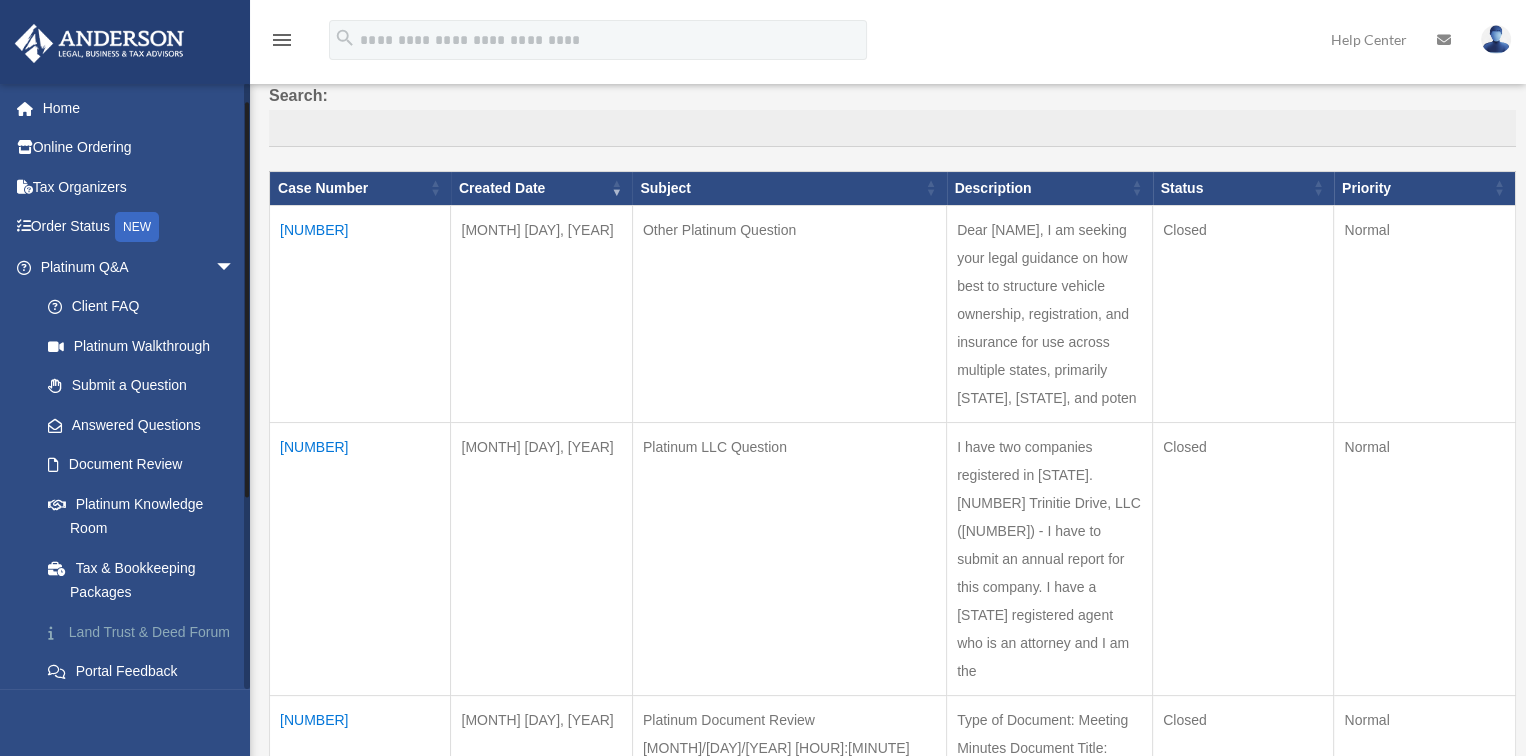 scroll, scrollTop: 200, scrollLeft: 0, axis: vertical 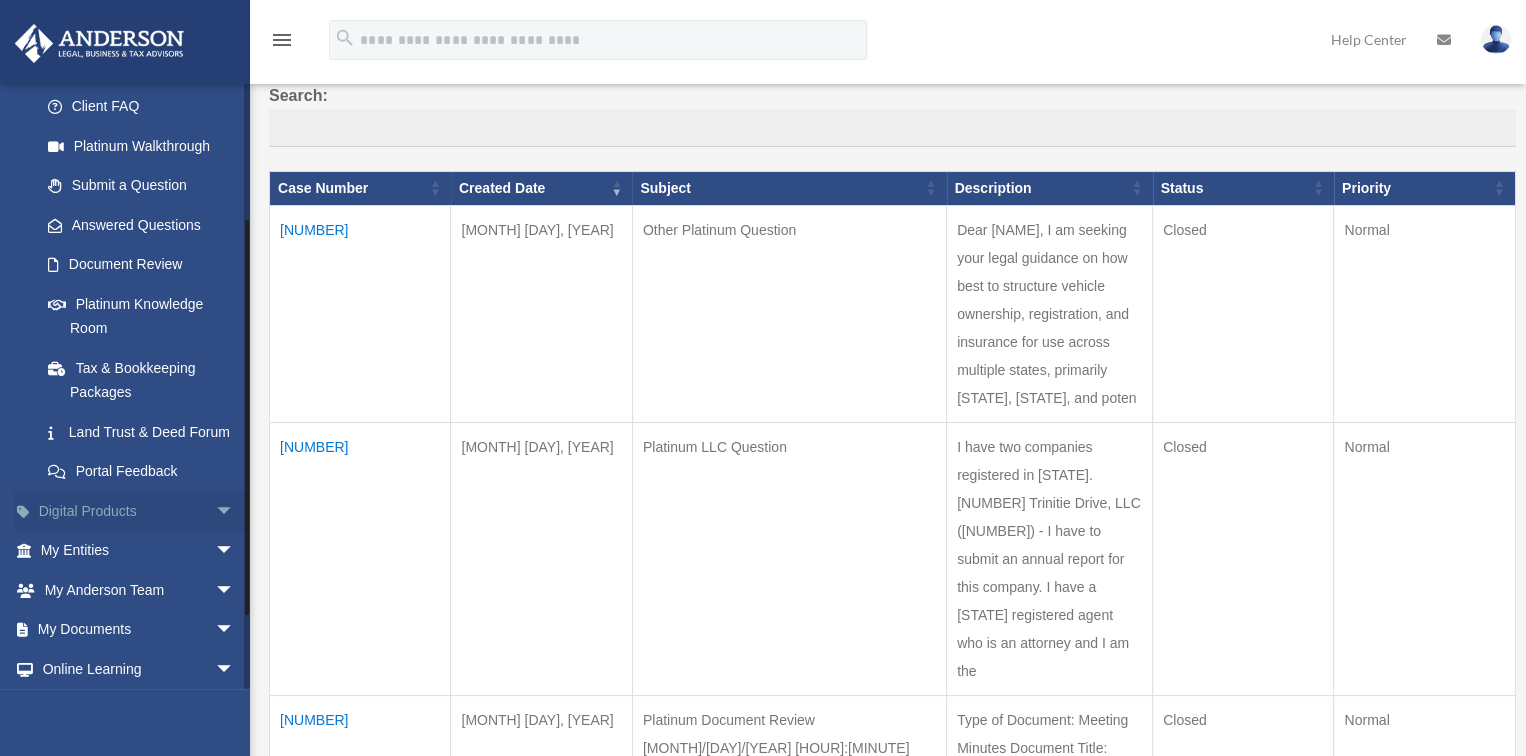 click on "Digital Products arrow_drop_down" at bounding box center [139, 511] 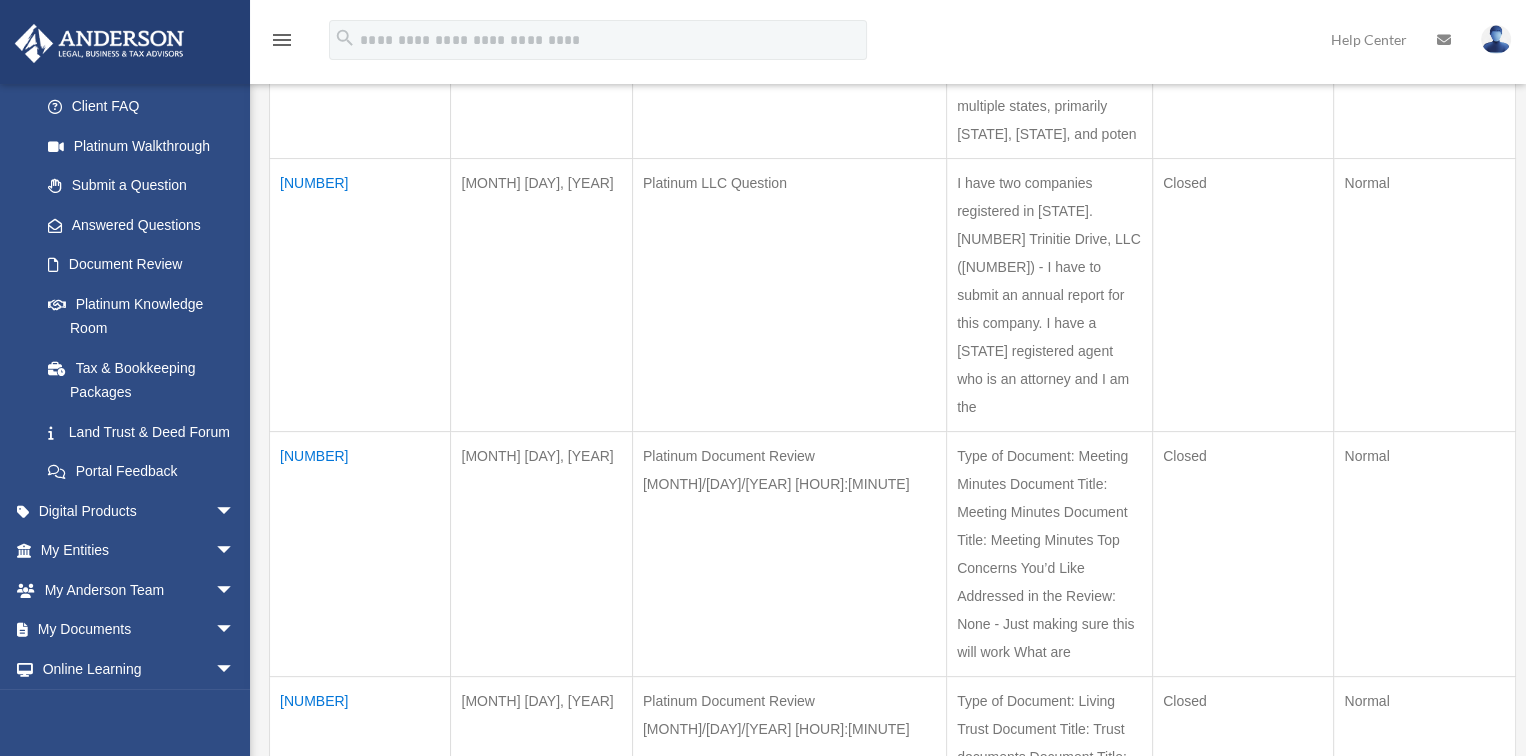 scroll, scrollTop: 600, scrollLeft: 0, axis: vertical 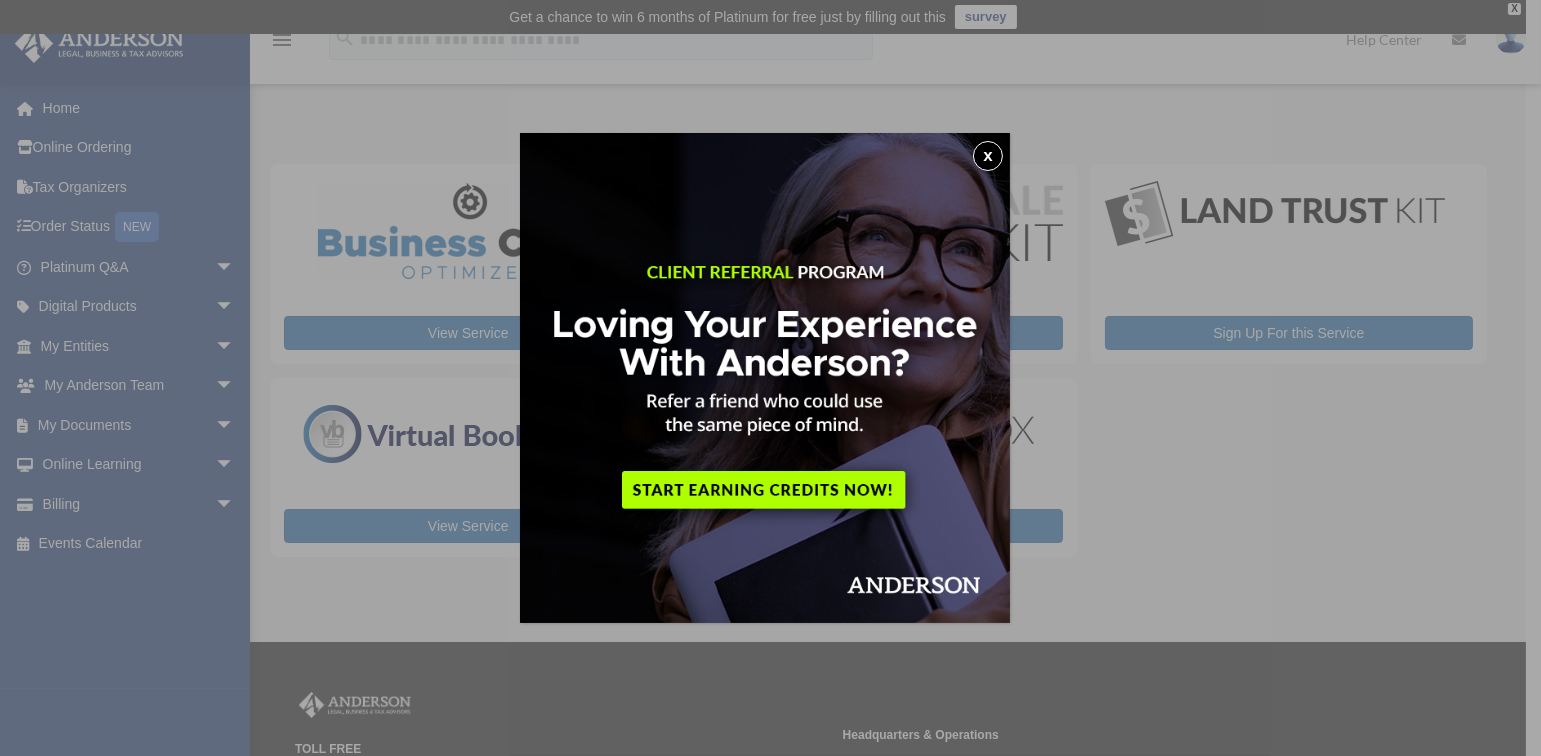 click on "x" at bounding box center (770, 378) 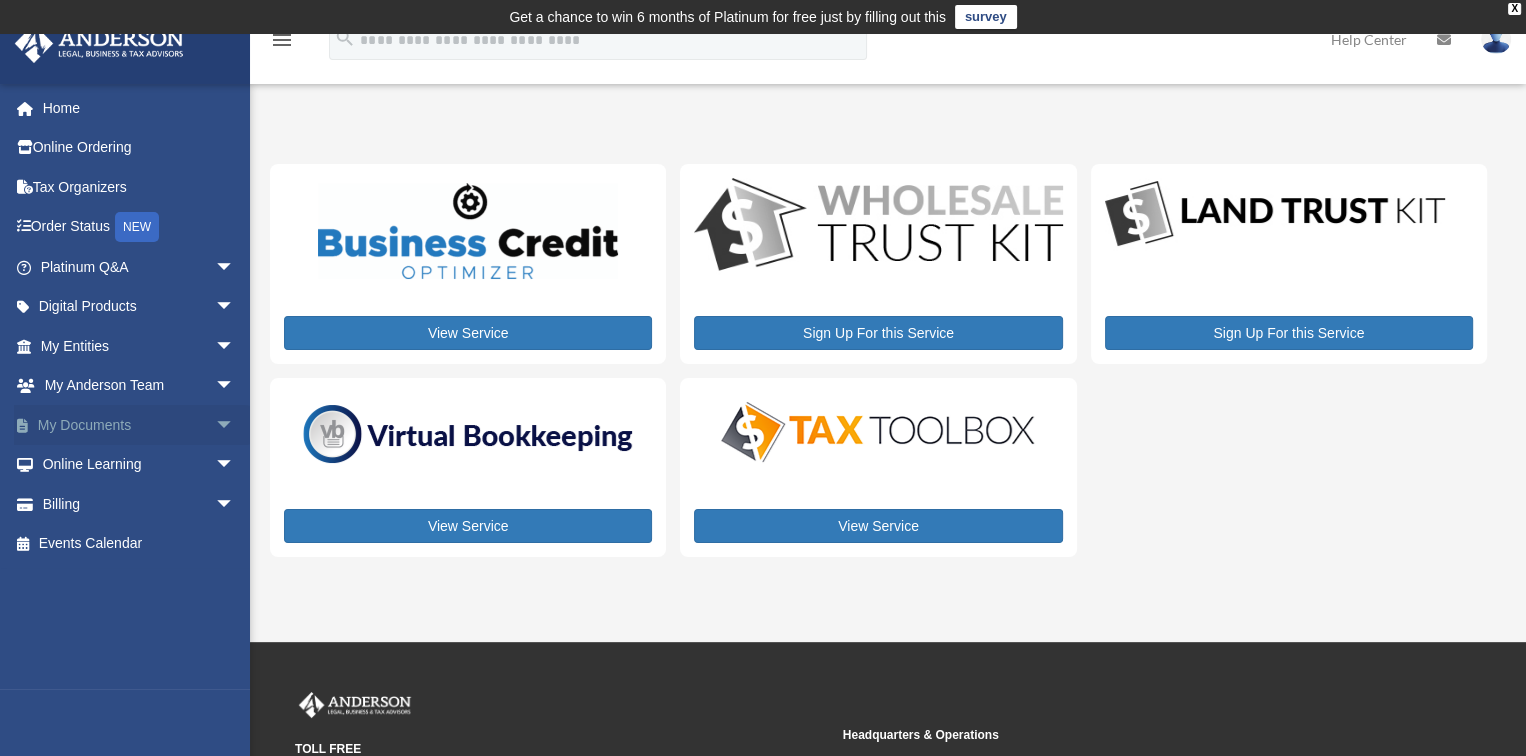 click on "arrow_drop_down" at bounding box center (235, 425) 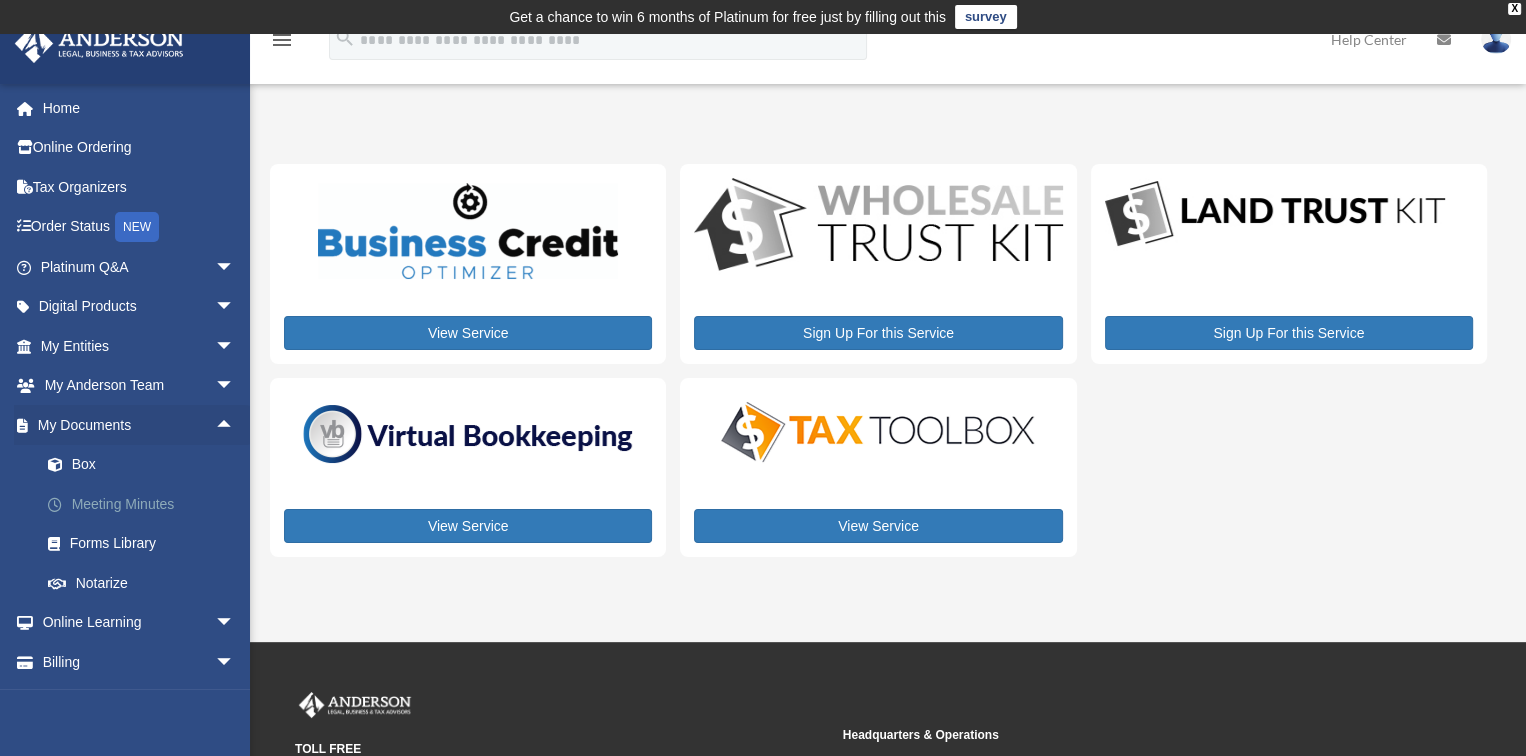 click on "Meeting Minutes" at bounding box center (146, 504) 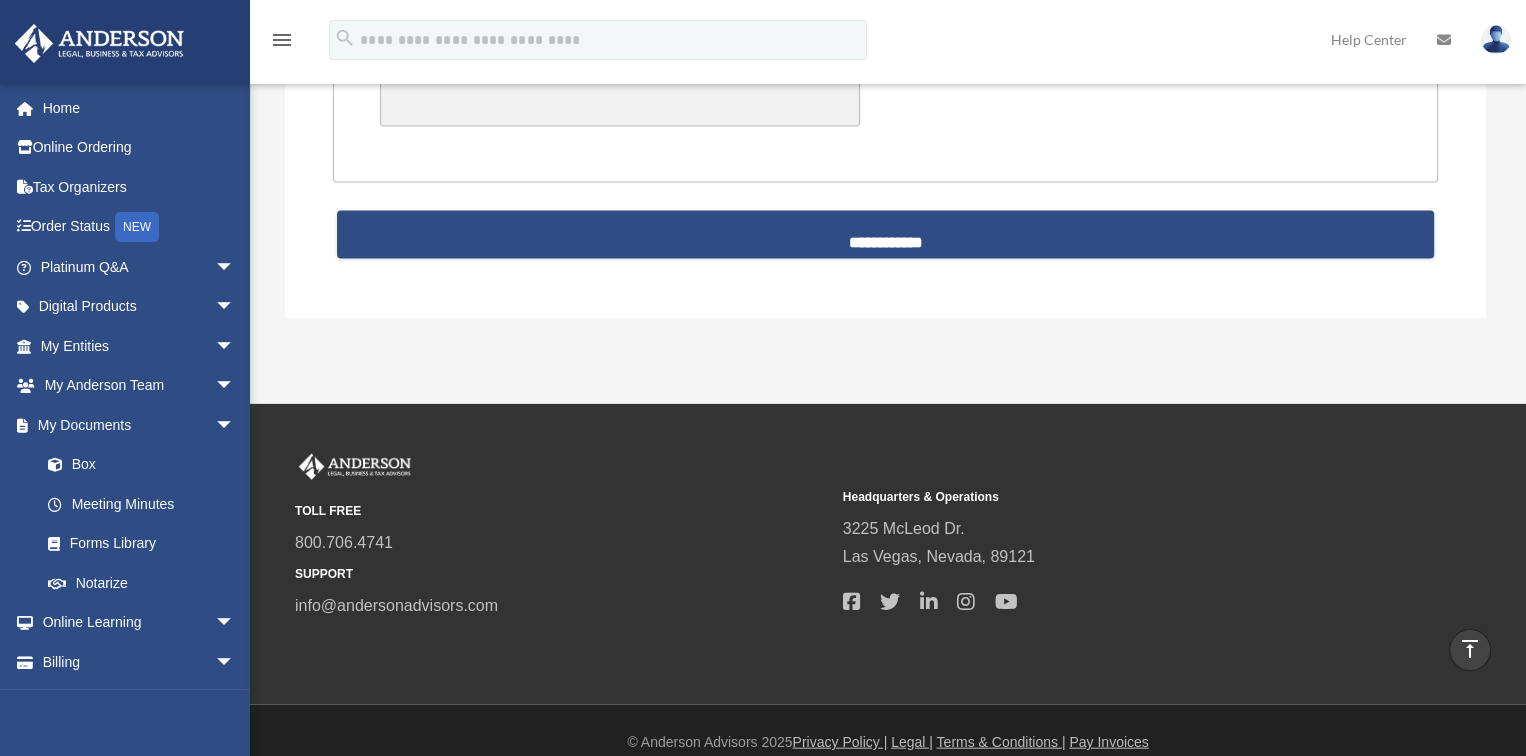 scroll, scrollTop: 4562, scrollLeft: 0, axis: vertical 